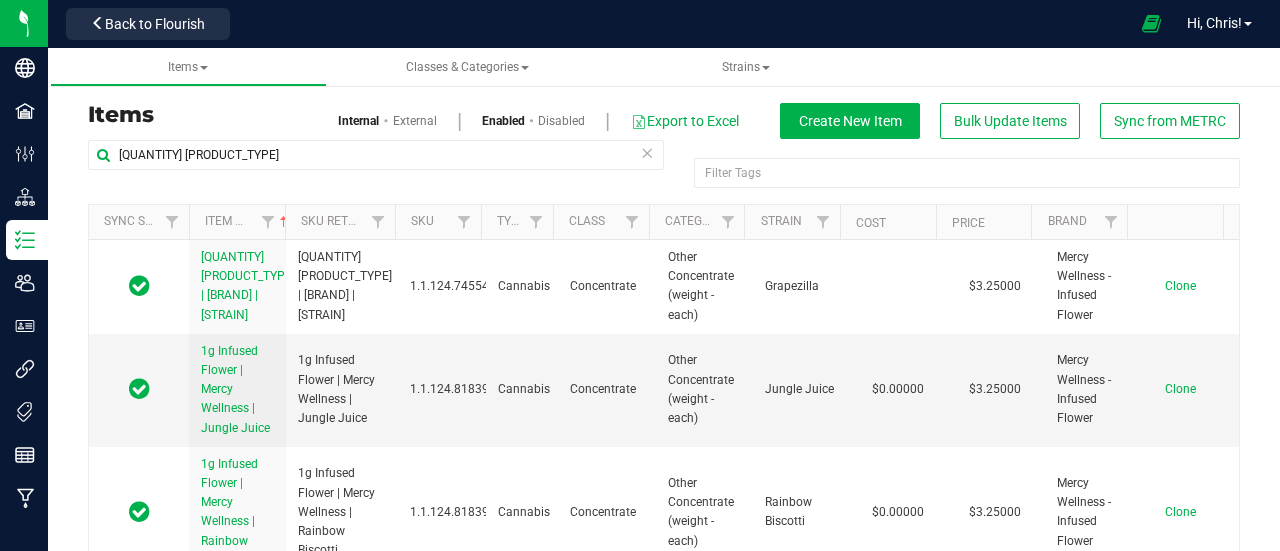 scroll, scrollTop: 0, scrollLeft: 0, axis: both 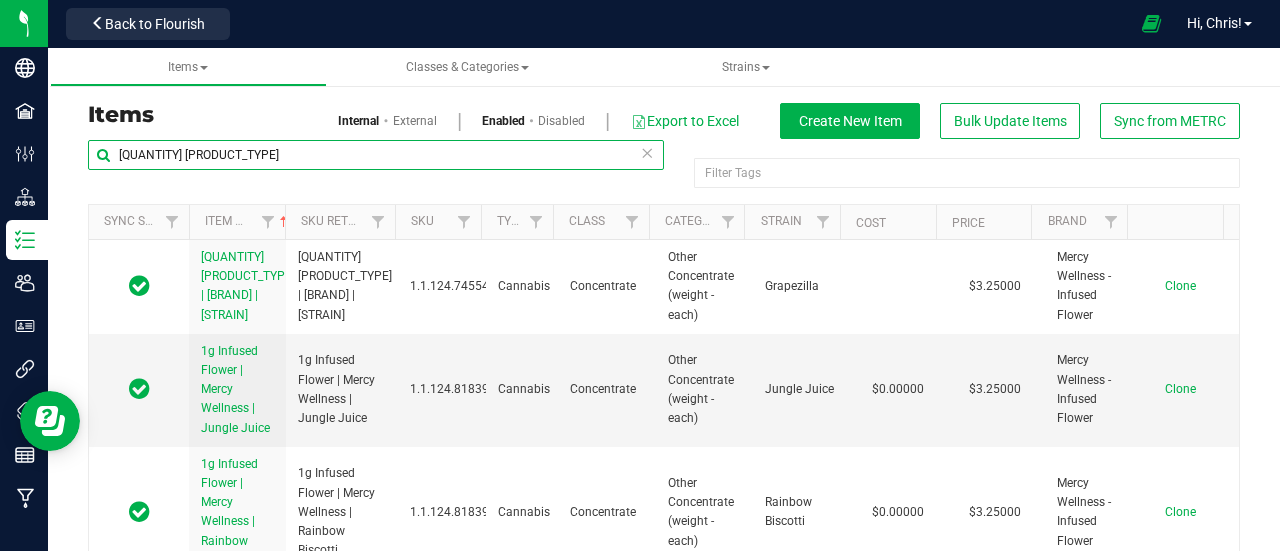 drag, startPoint x: 228, startPoint y: 151, endPoint x: 66, endPoint y: 164, distance: 162.52077 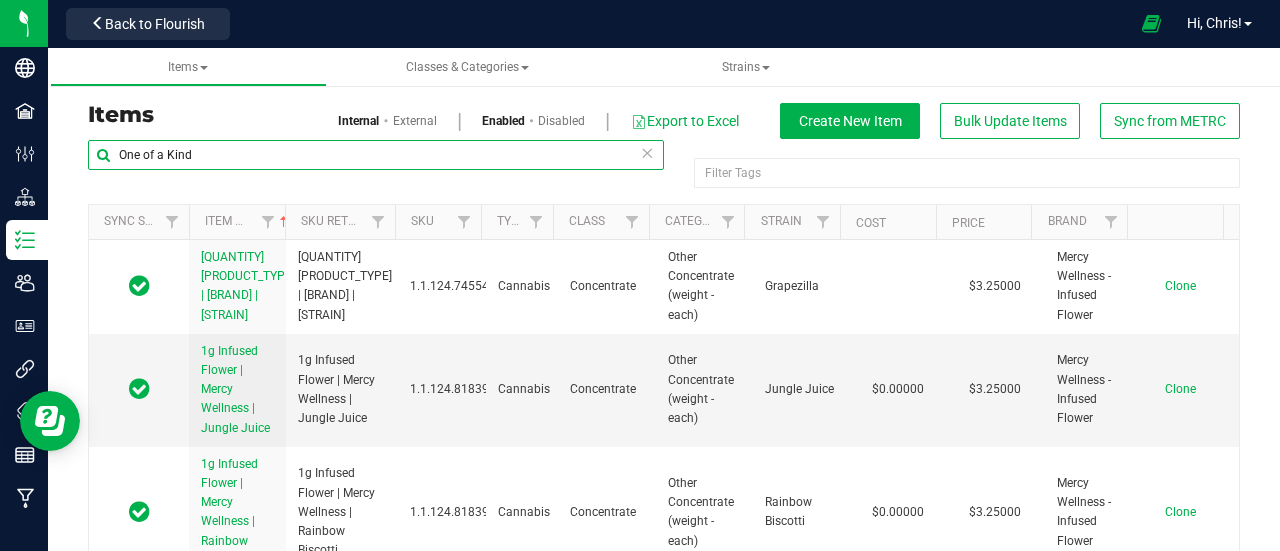 type on "One of a Kind" 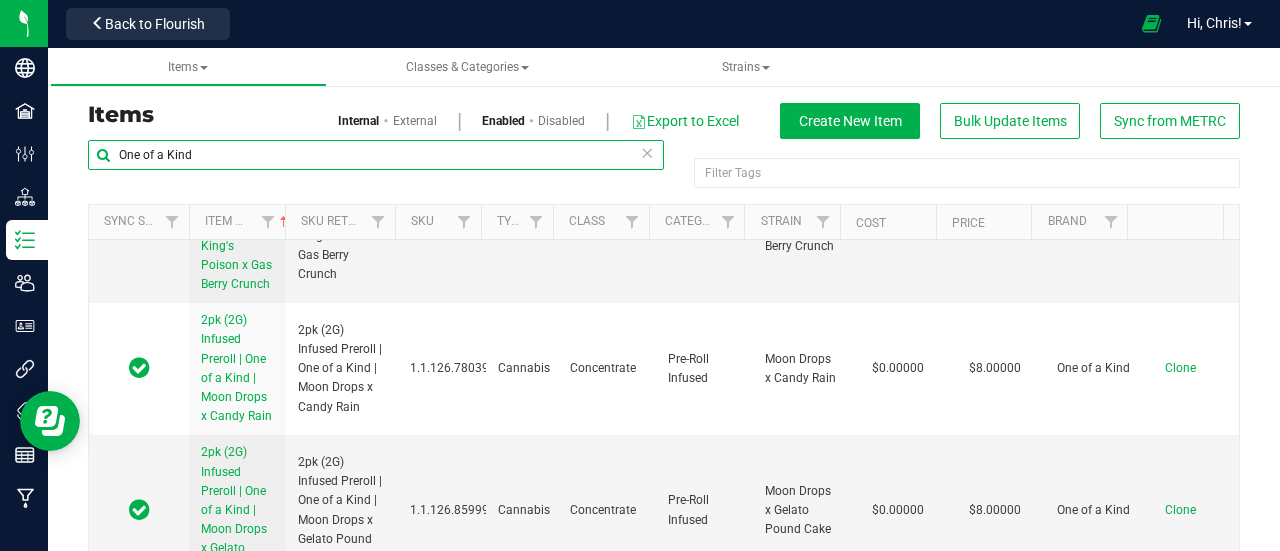 scroll, scrollTop: 712, scrollLeft: 0, axis: vertical 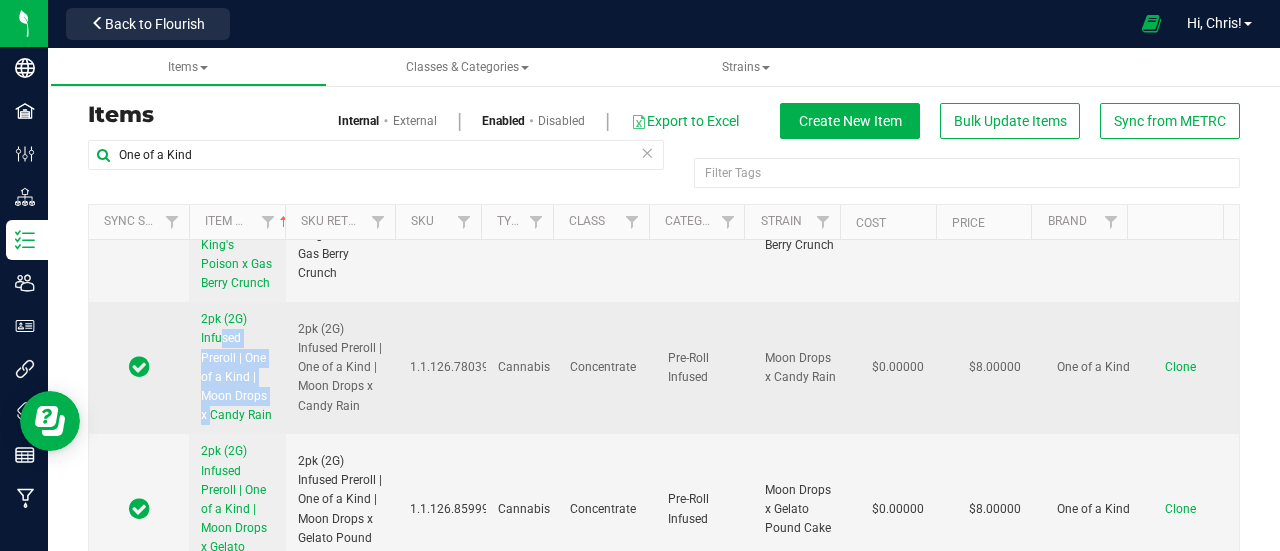 drag, startPoint x: 194, startPoint y: 386, endPoint x: 202, endPoint y: 468, distance: 82.38932 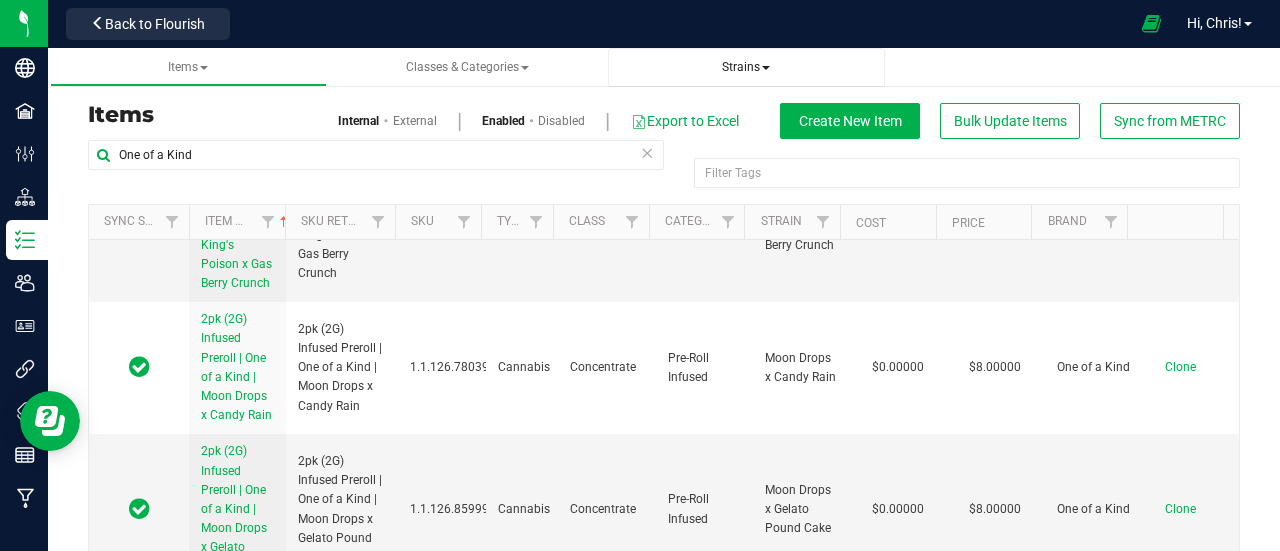 click on "Strains" at bounding box center [746, 67] 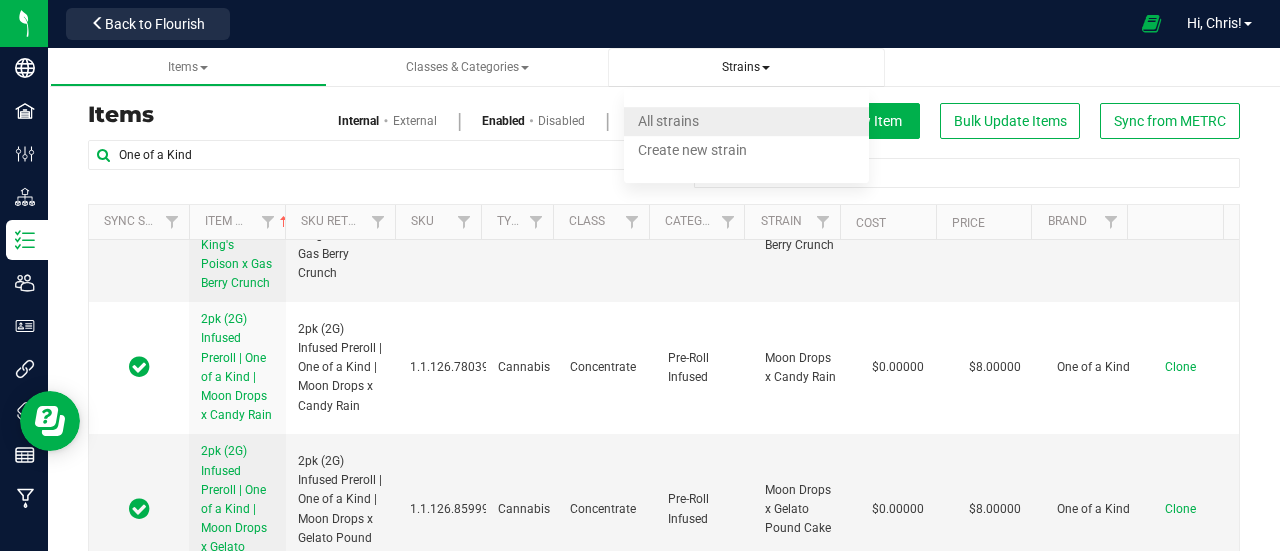 click on "All strains" at bounding box center (668, 121) 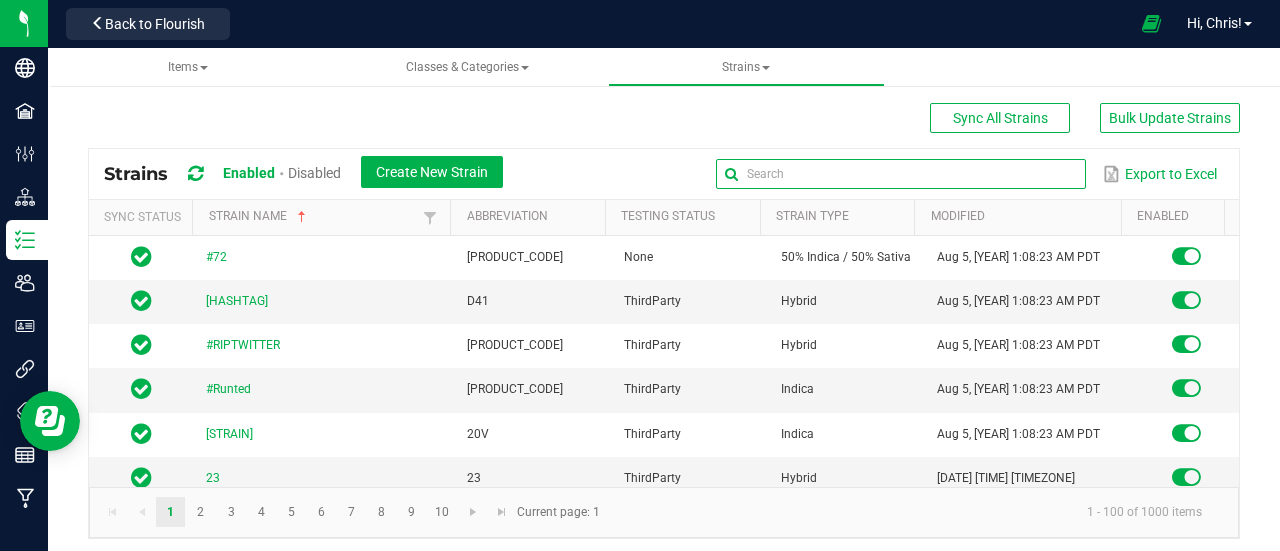 click at bounding box center [901, 174] 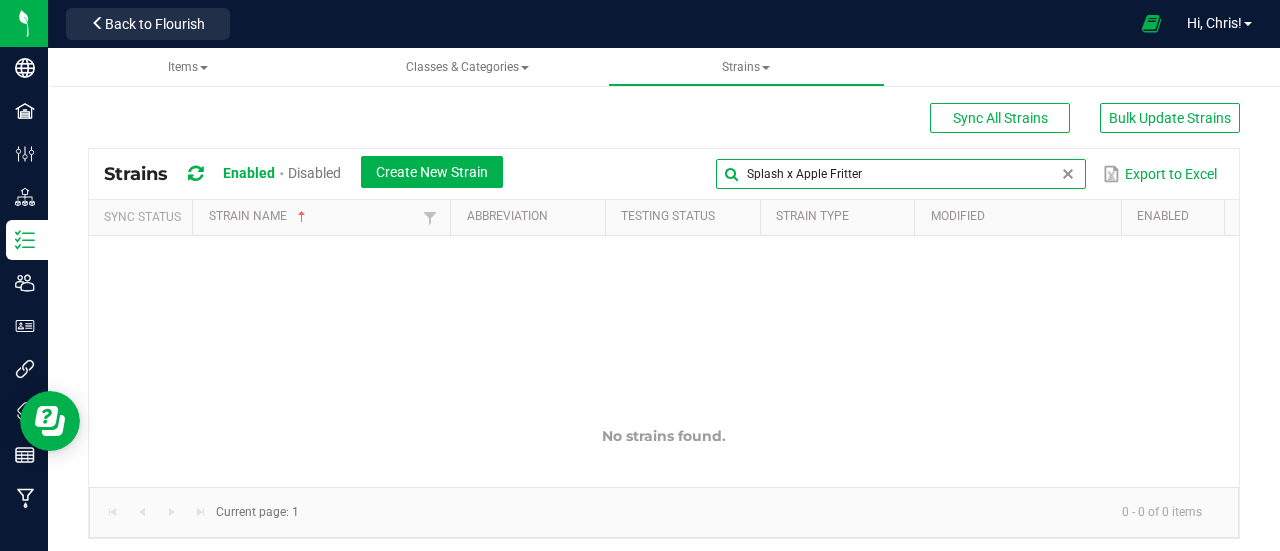 type on "Splash x Apple Fritter" 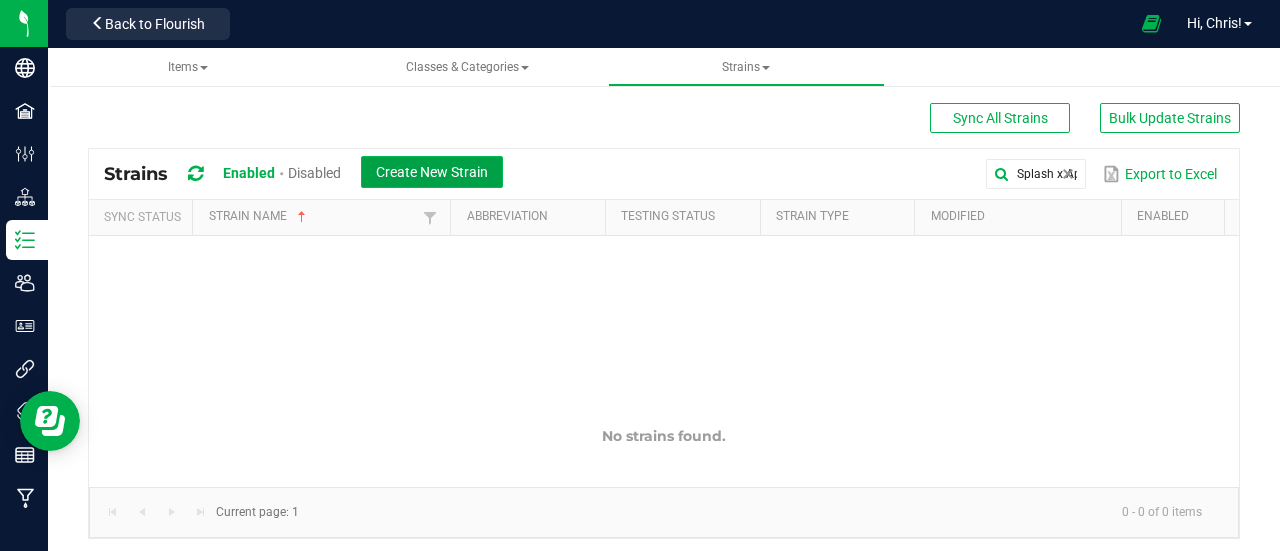 click on "Create New Strain" at bounding box center [432, 172] 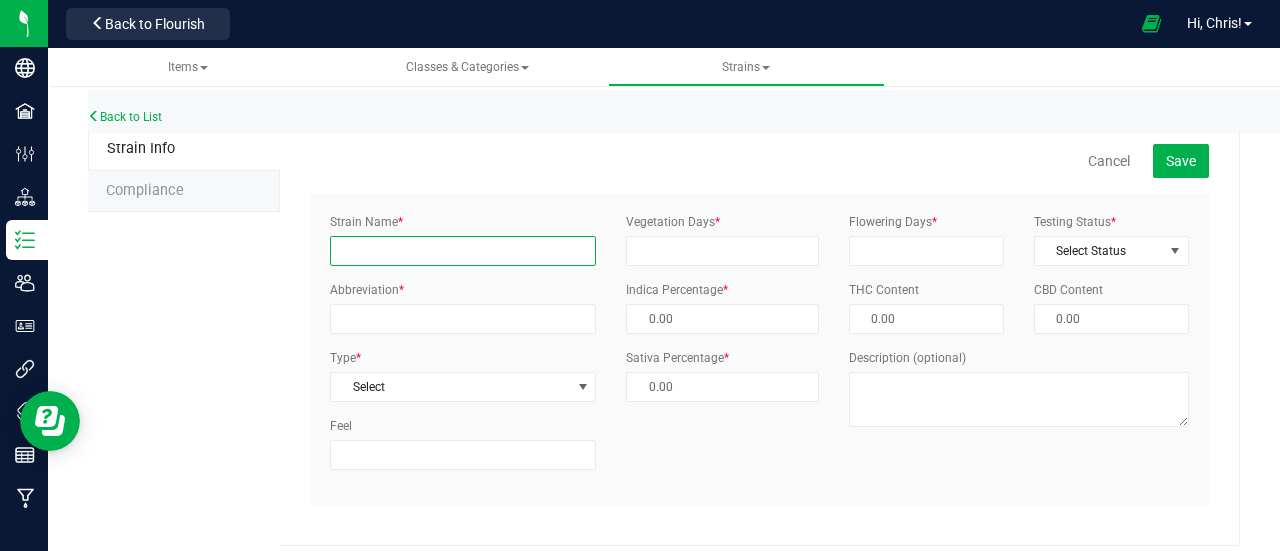 click on "Strain Name
*" at bounding box center [463, 251] 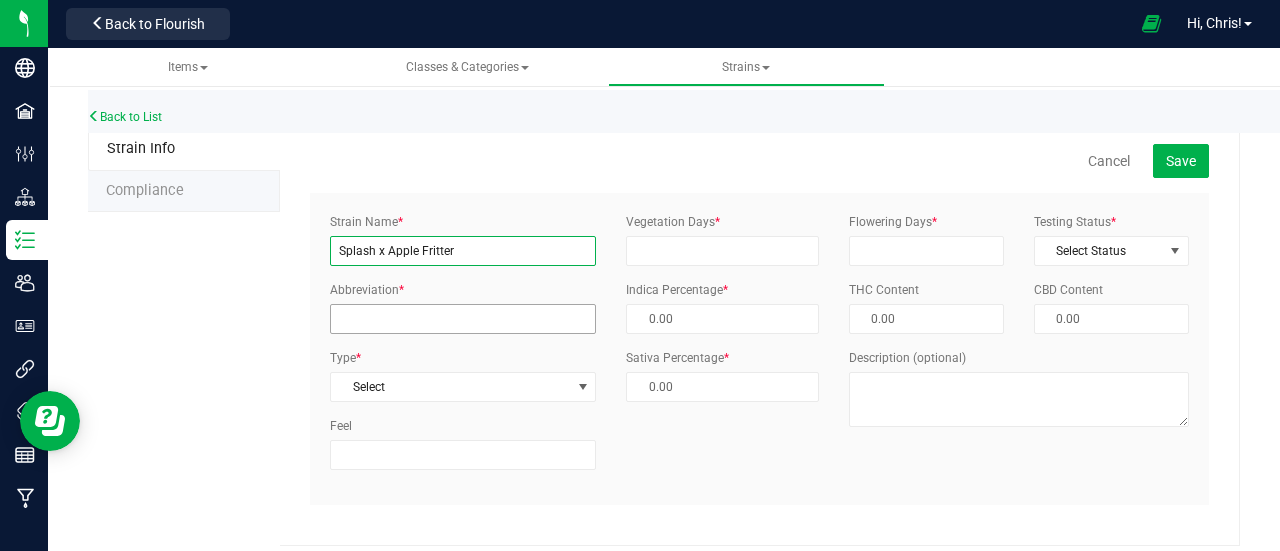 type on "Splash x Apple Fritter" 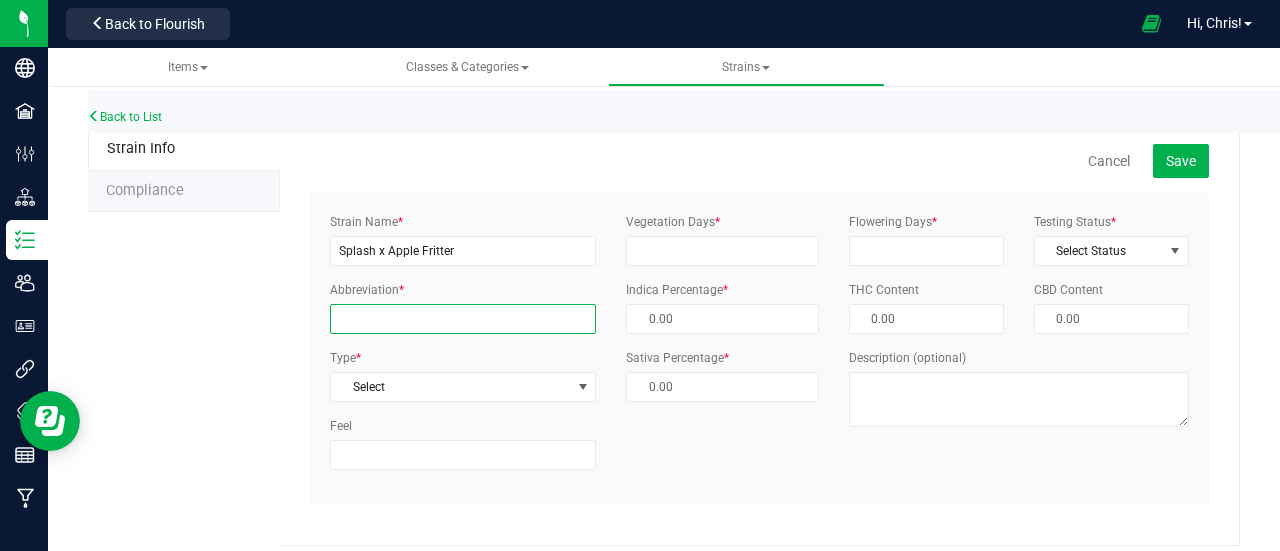 click on "Abbreviation
*" at bounding box center (463, 319) 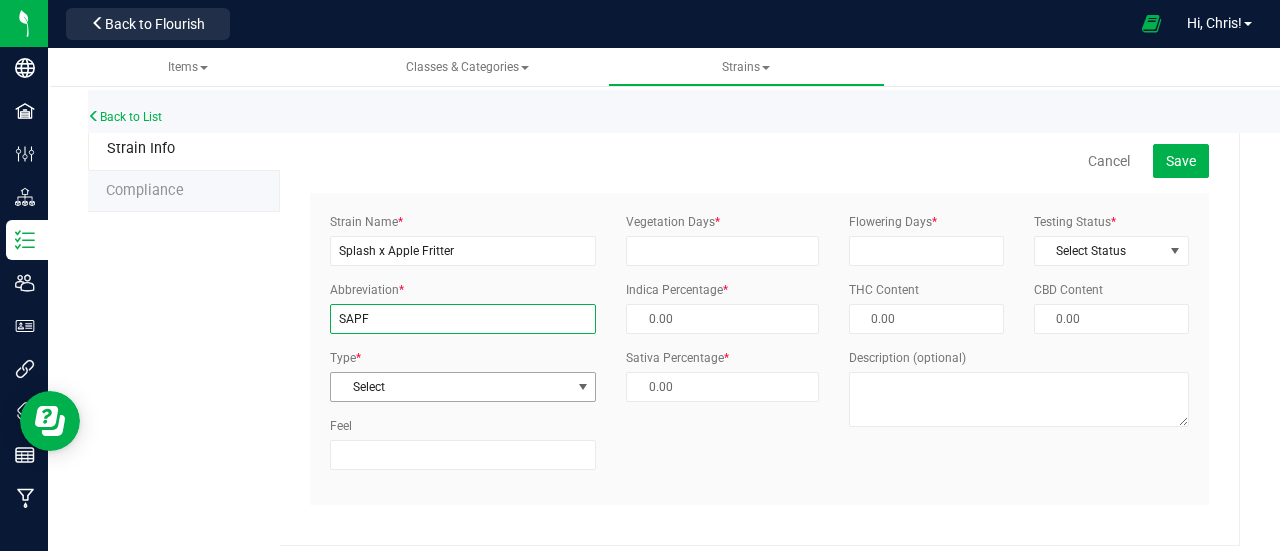 type on "SAPF" 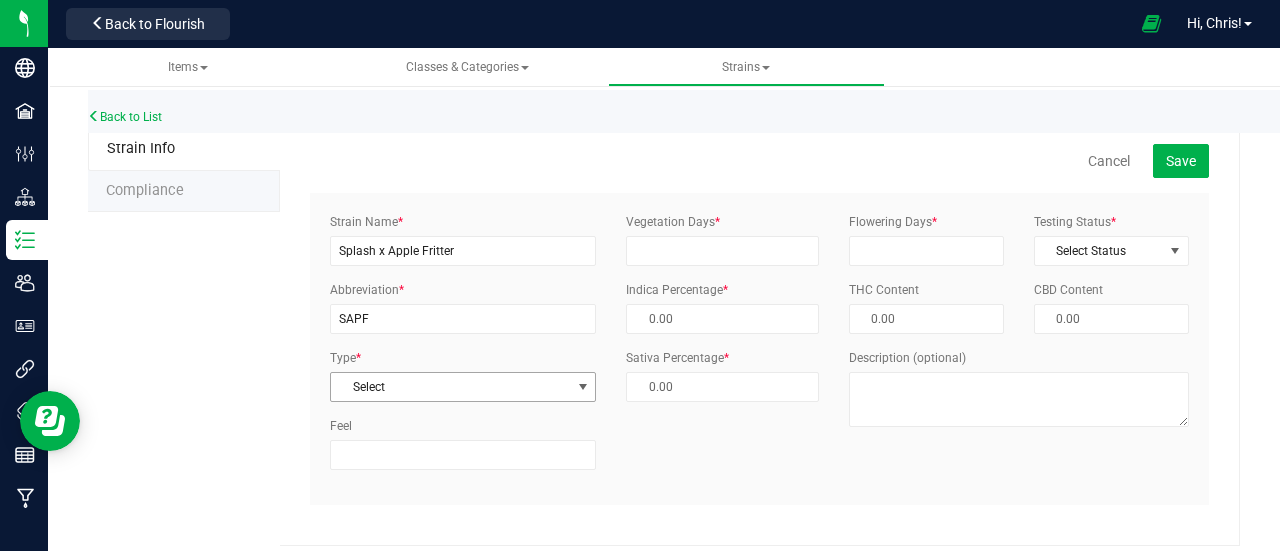 click on "Select" at bounding box center (450, 387) 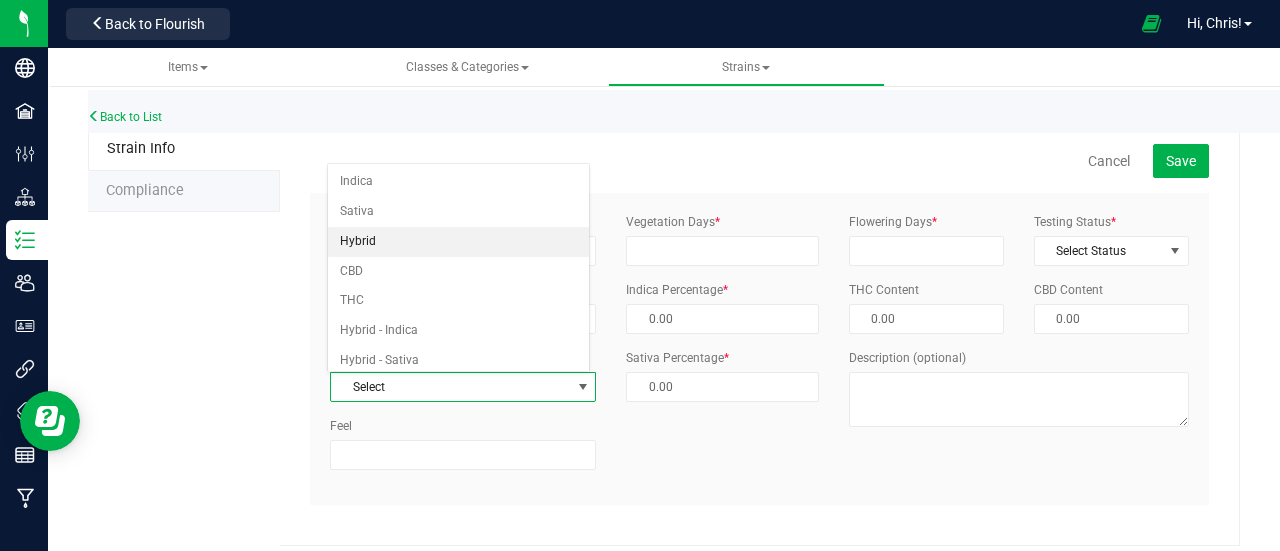 click on "Hybrid" at bounding box center [458, 242] 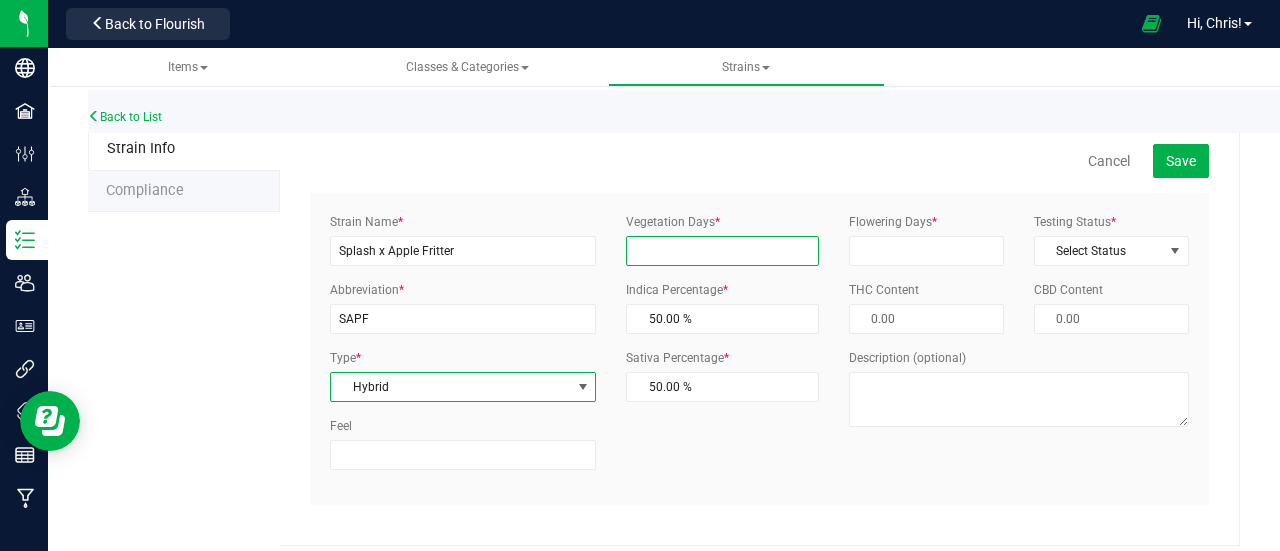 click on "Vegetation Days
*" at bounding box center [722, 251] 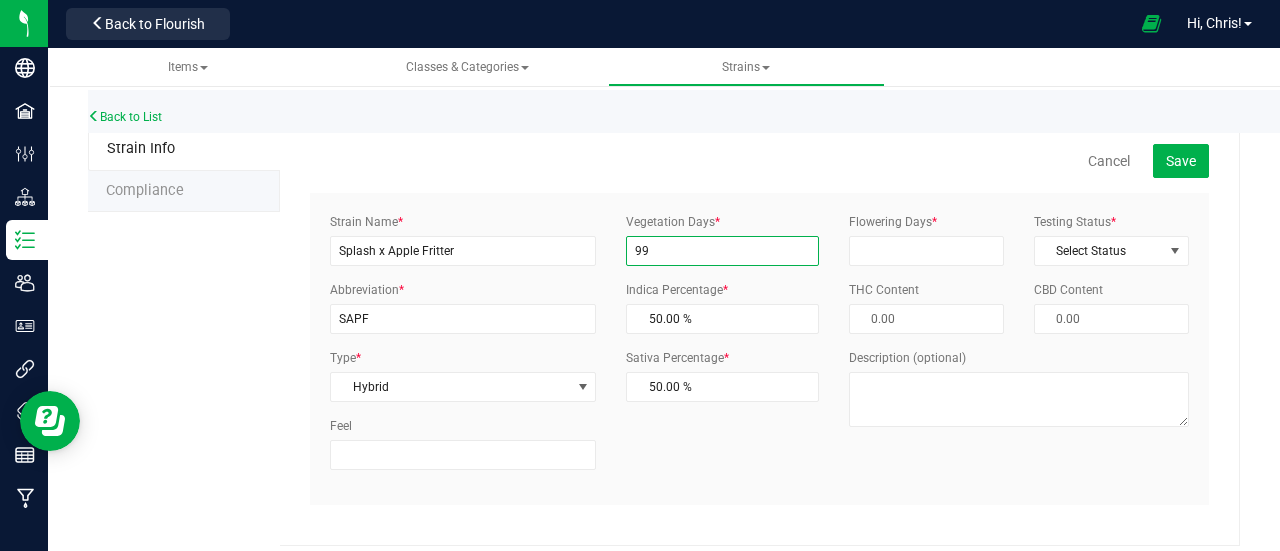 type on "99" 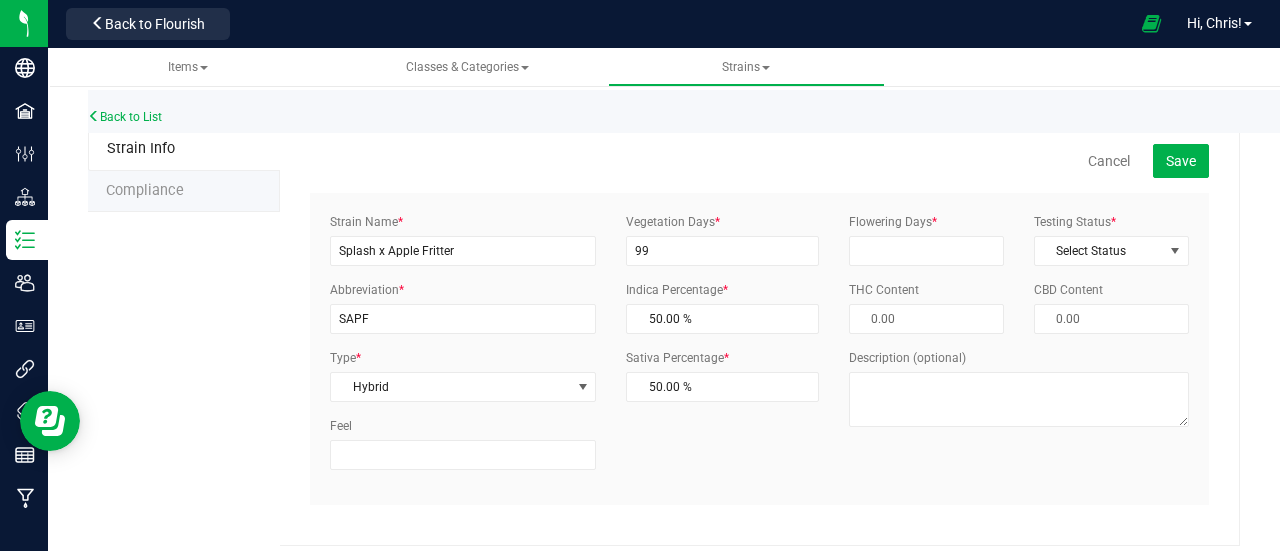 click on "Flowering Days
*
Testing Status
*
Select Status Select Status InHouse ThirdParty None
THC Content
CBD Content
Description (optional)" at bounding box center (1019, 327) 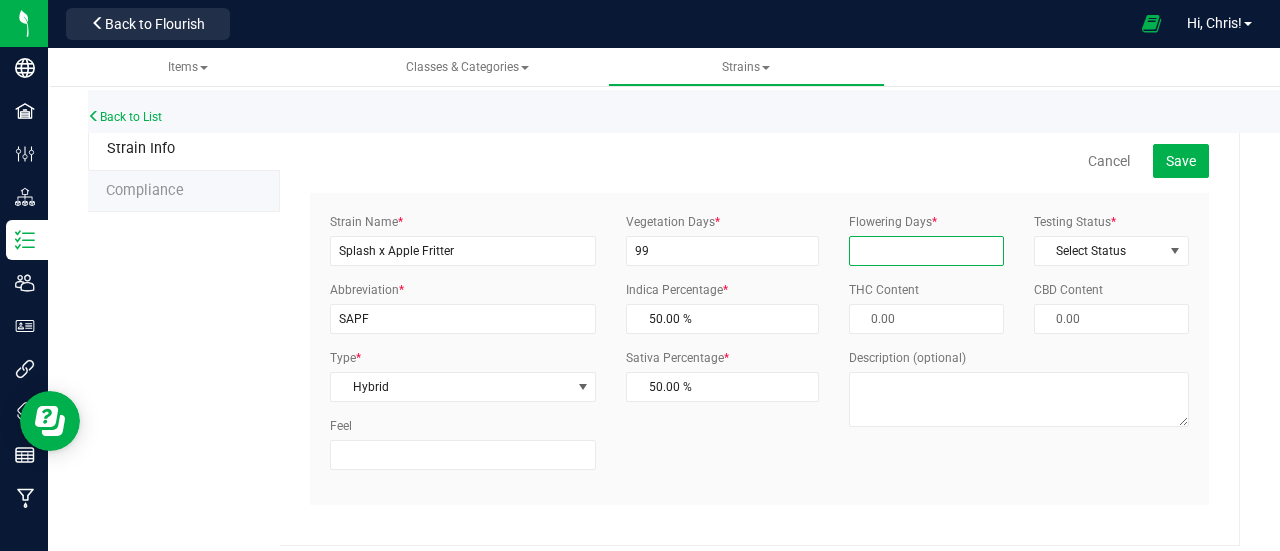 click on "Flowering Days
*" at bounding box center [926, 251] 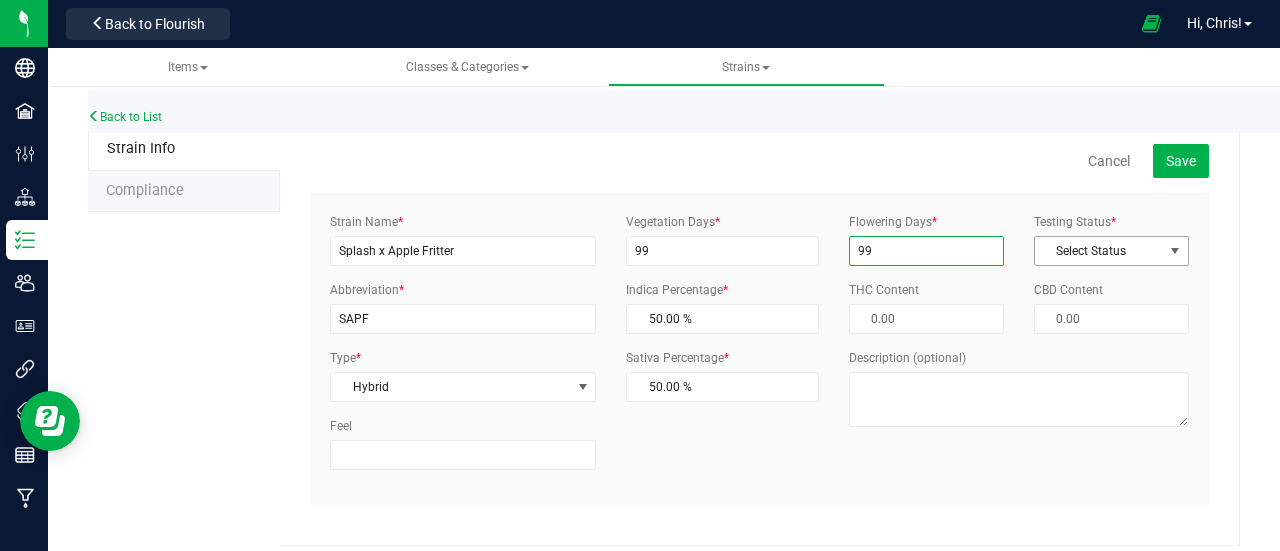 type on "99" 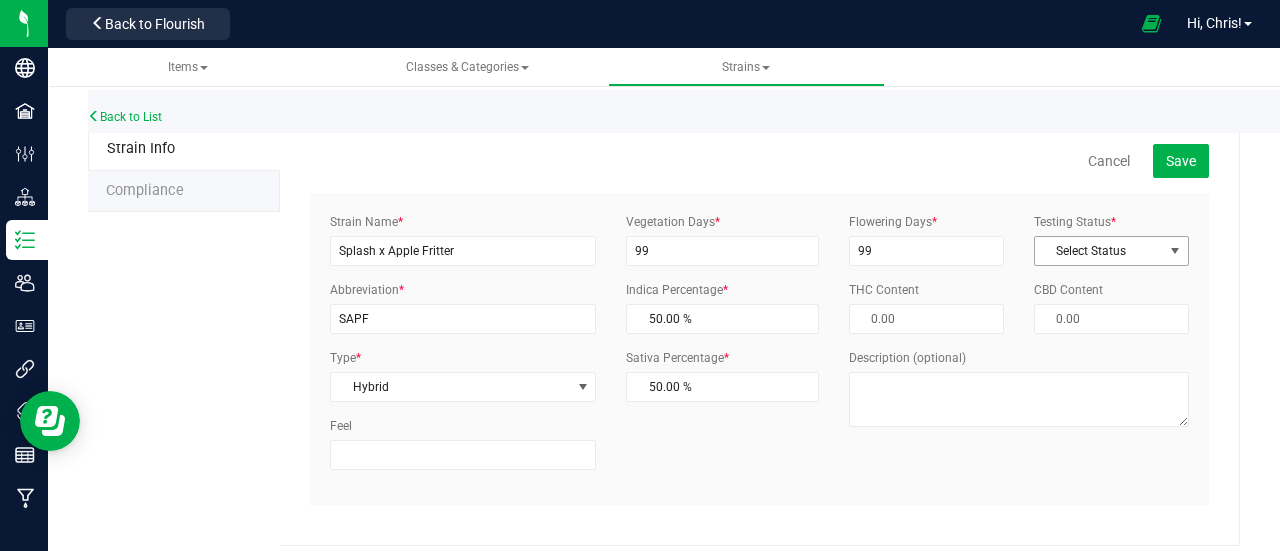 click on "Select Status" at bounding box center [1099, 251] 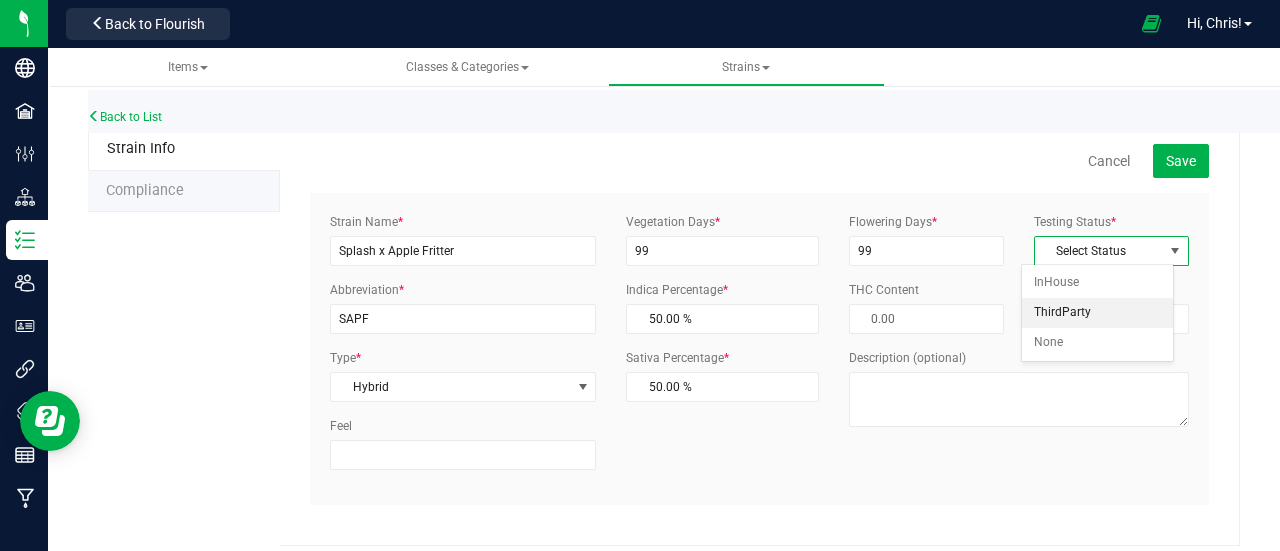 click on "ThirdParty" at bounding box center (1097, 313) 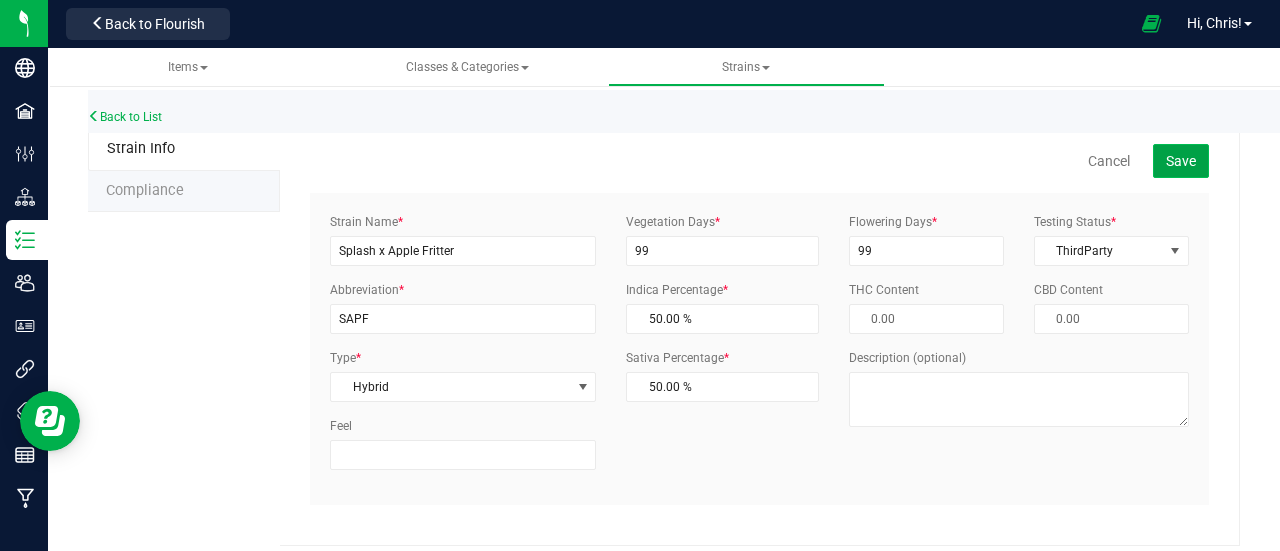 click on "Save" at bounding box center (1181, 161) 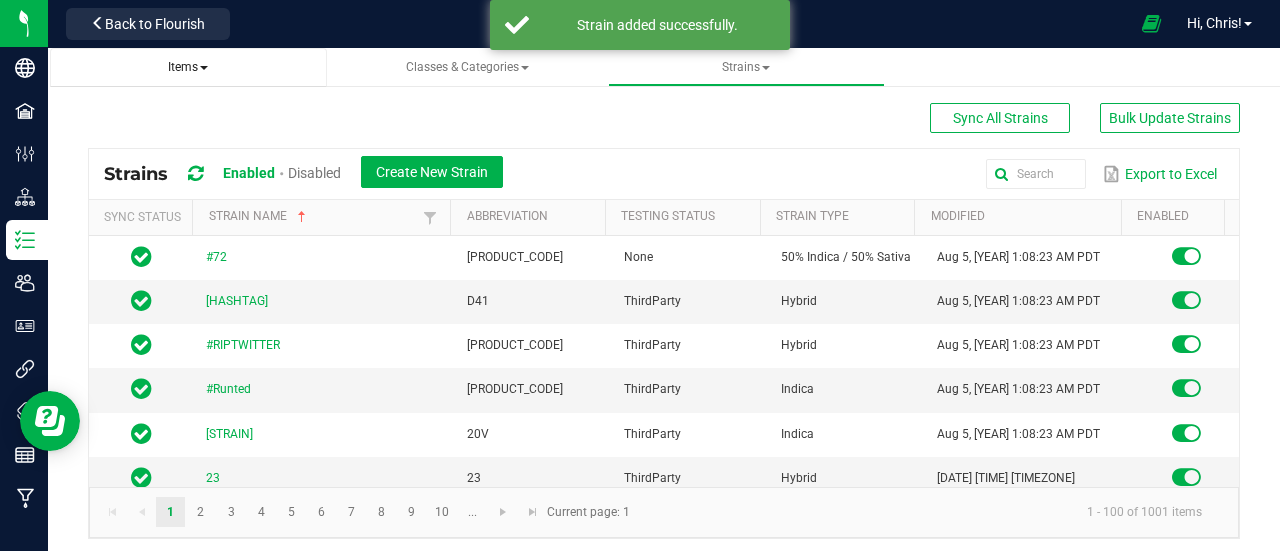 click on "Items" at bounding box center [188, 67] 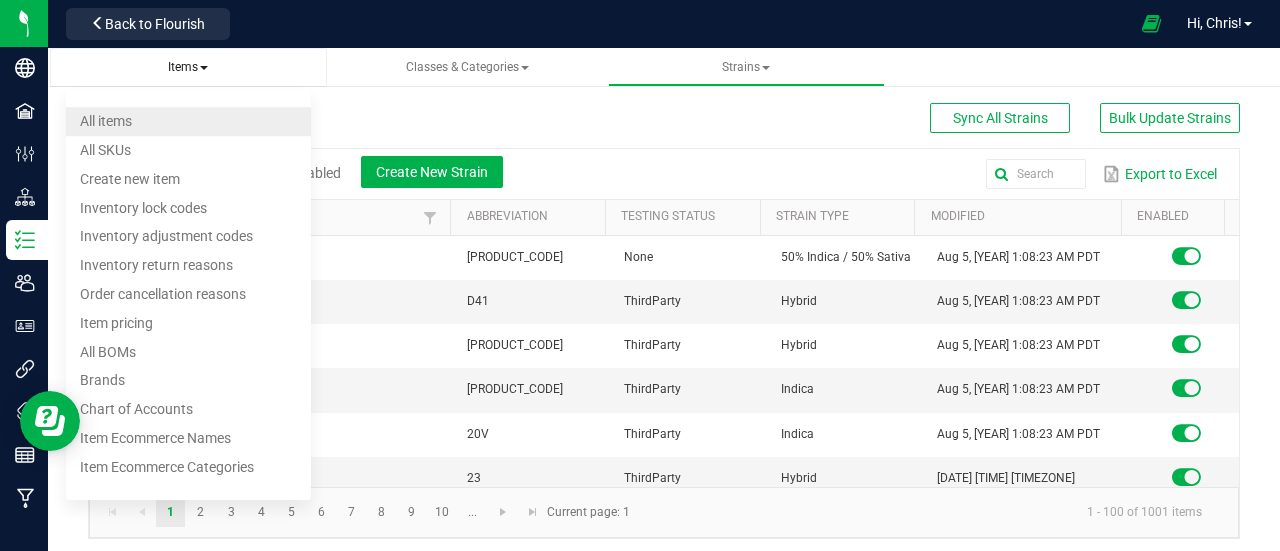 click on "All items" at bounding box center (188, 121) 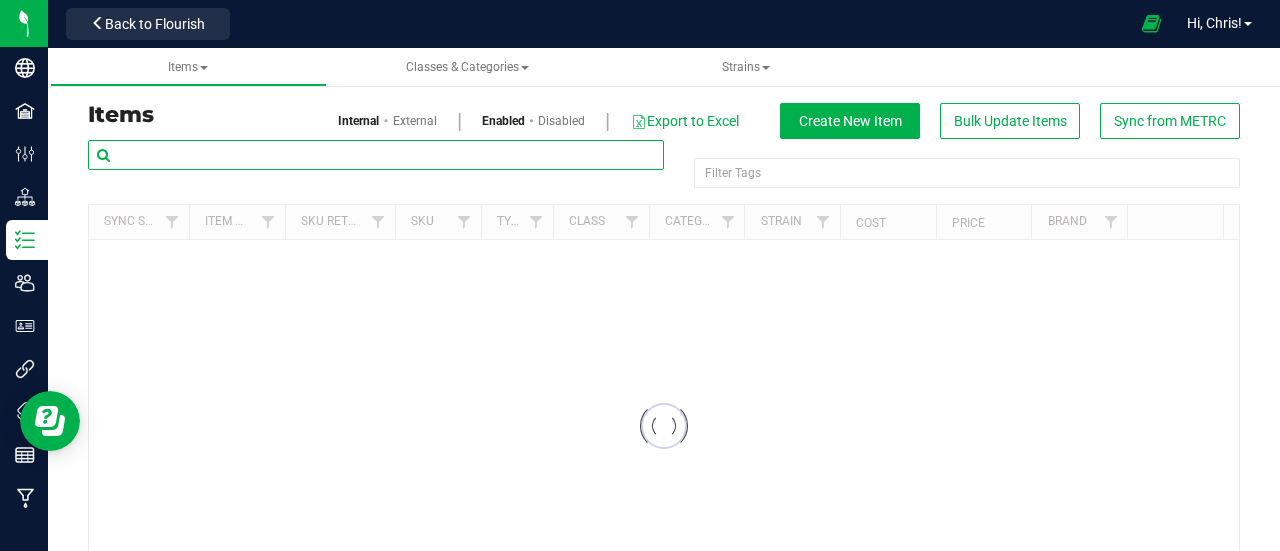 click at bounding box center (376, 155) 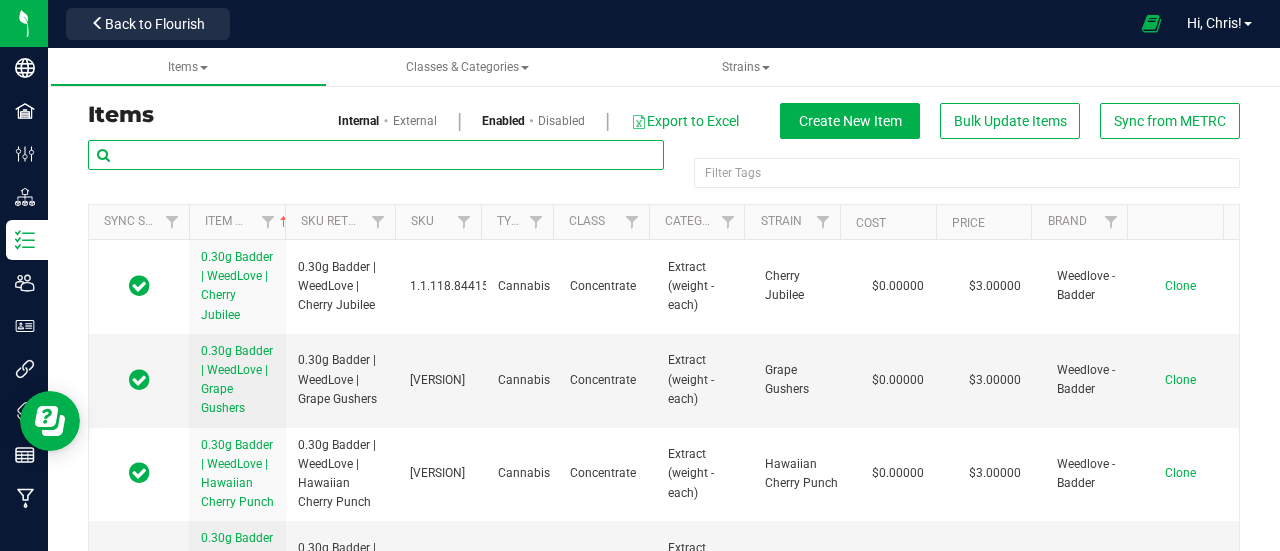 paste on "[QUANTITY] [WEIGHT] [PRODUCT_TYPE] | [BRAND] |" 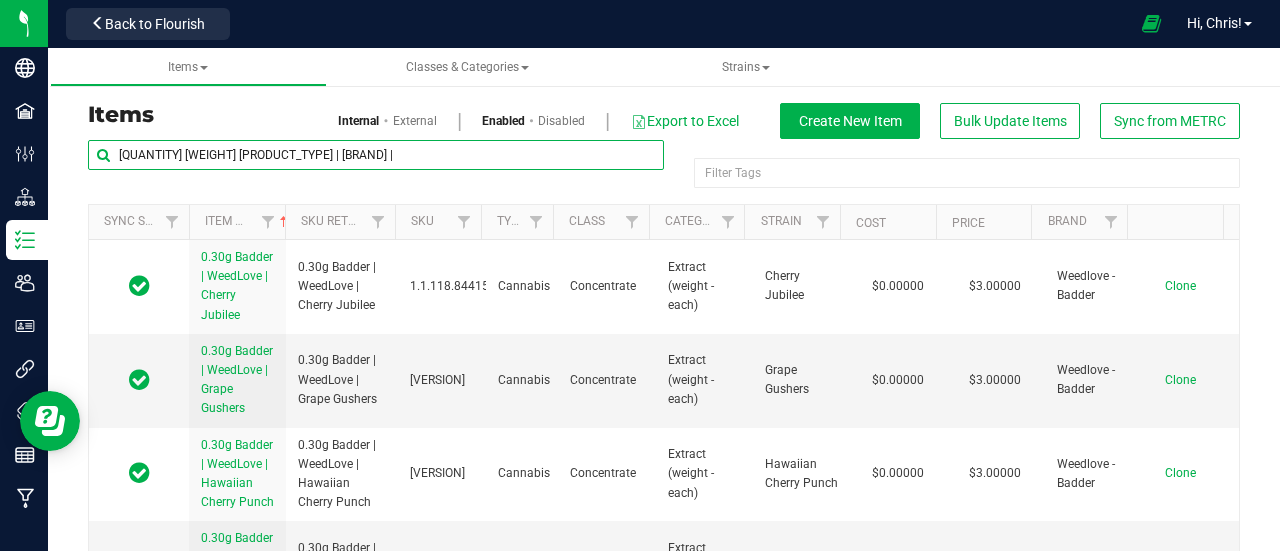 type on "[QUANTITY] [WEIGHT] [PRODUCT_TYPE] | [BRAND] |" 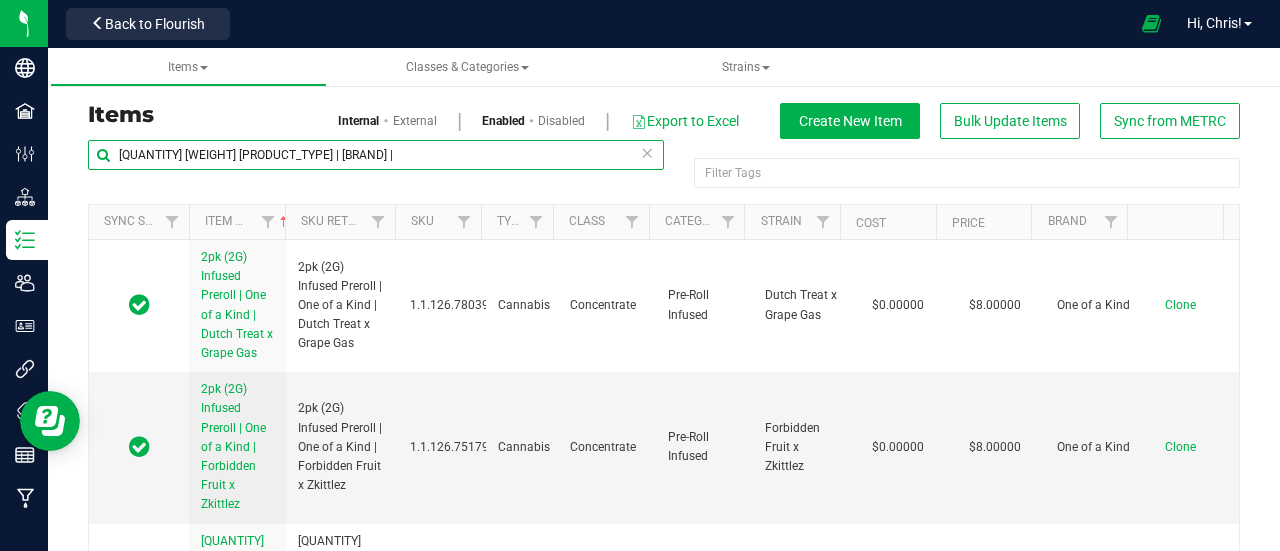 drag, startPoint x: 384, startPoint y: 145, endPoint x: 102, endPoint y: 158, distance: 282.2995 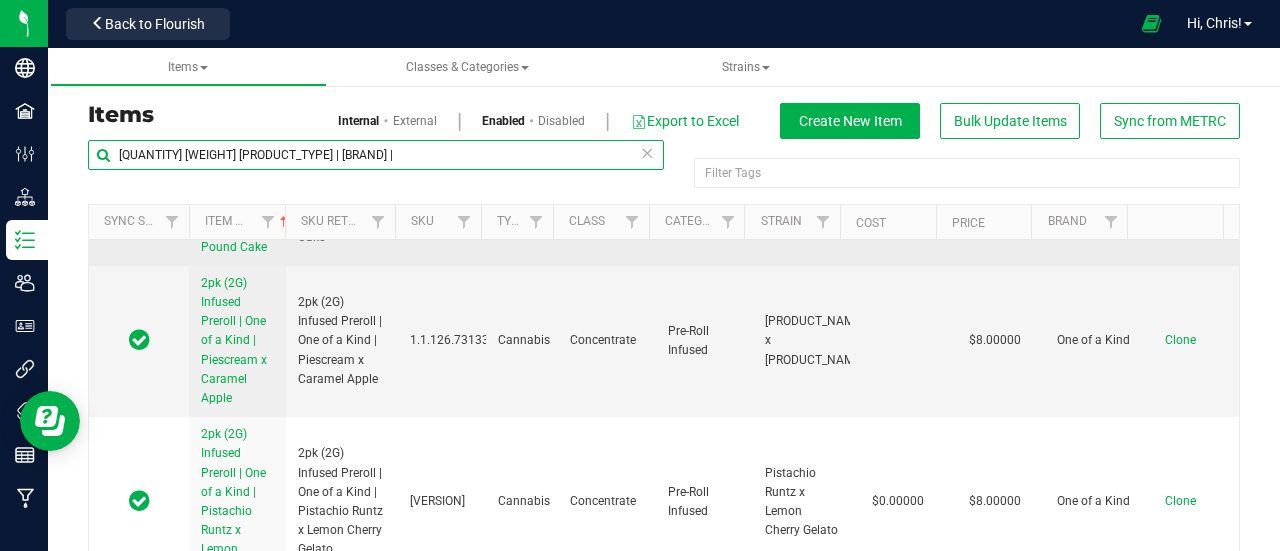 scroll, scrollTop: 1011, scrollLeft: 0, axis: vertical 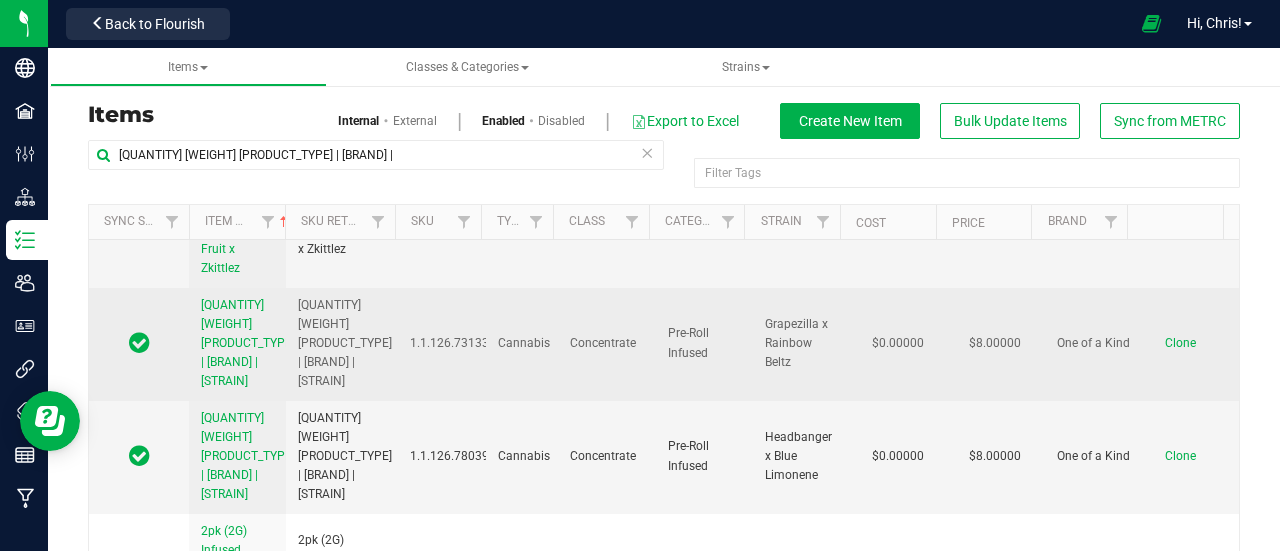 click on "Clone" at bounding box center (1180, 343) 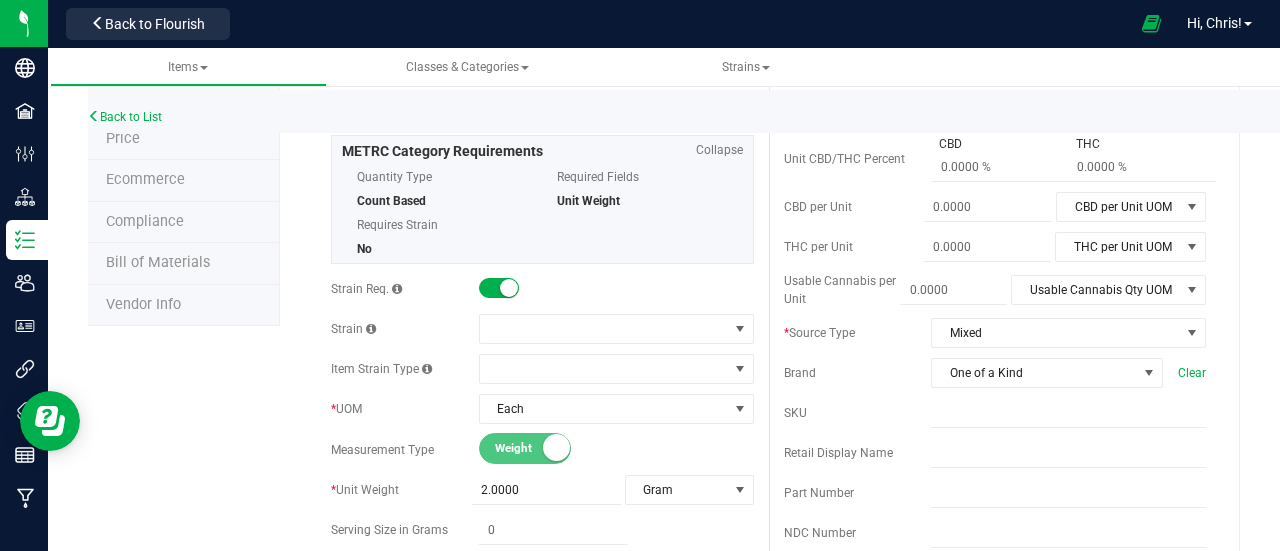 scroll, scrollTop: 225, scrollLeft: 0, axis: vertical 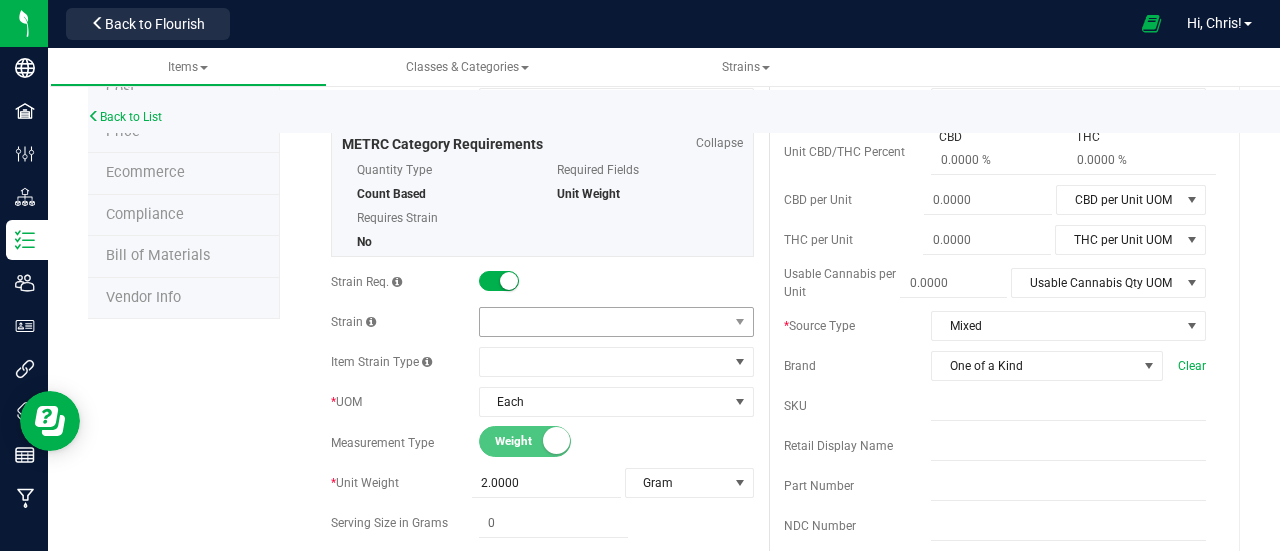 type on "2pk (2G) Infused Preroll | One of a Kind | Splash x Apple Fritter" 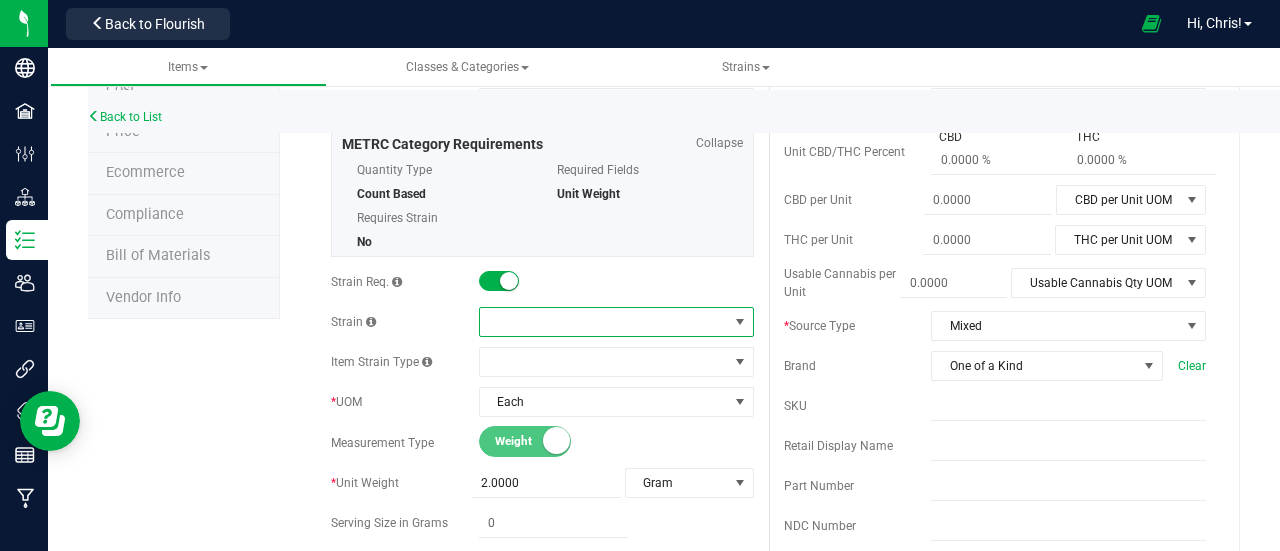 click at bounding box center [604, 322] 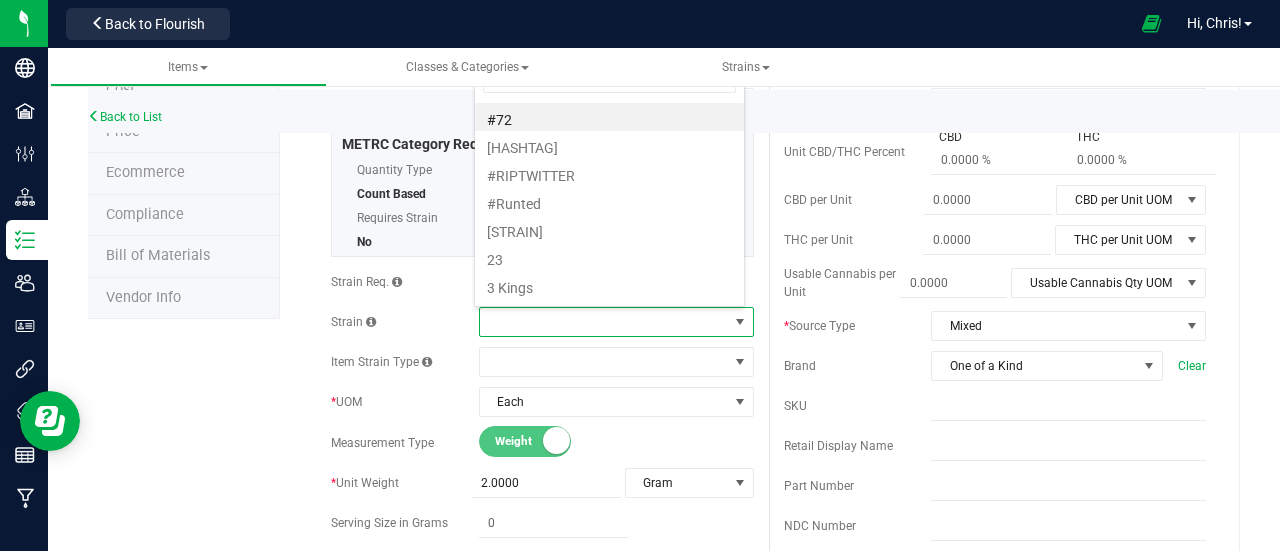 scroll, scrollTop: 99970, scrollLeft: 99729, axis: both 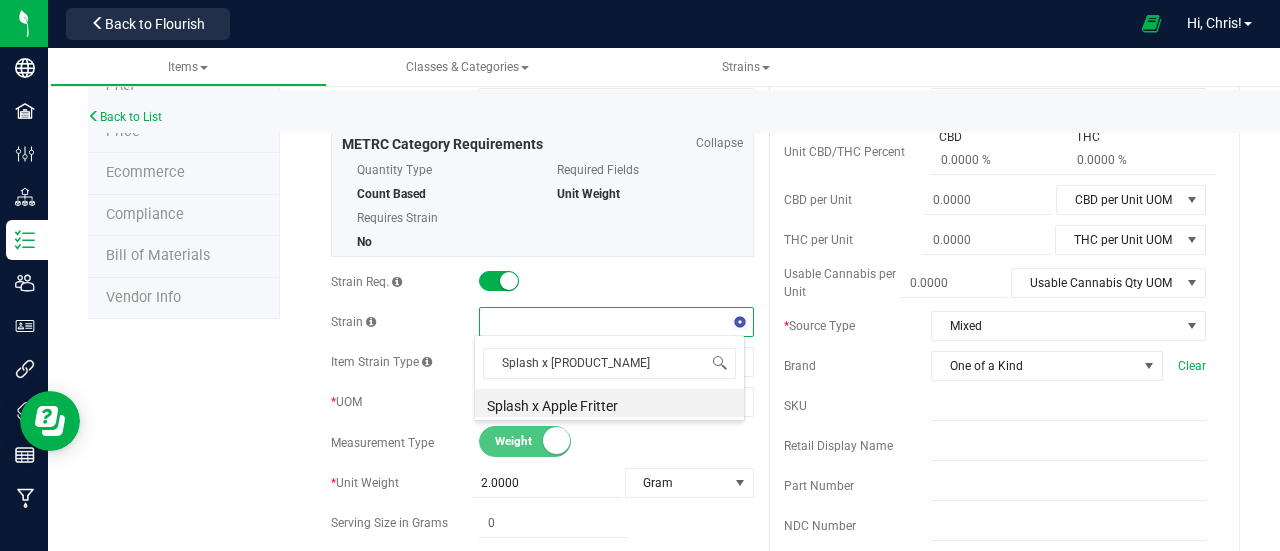 type on "Splash x Apple Fritter" 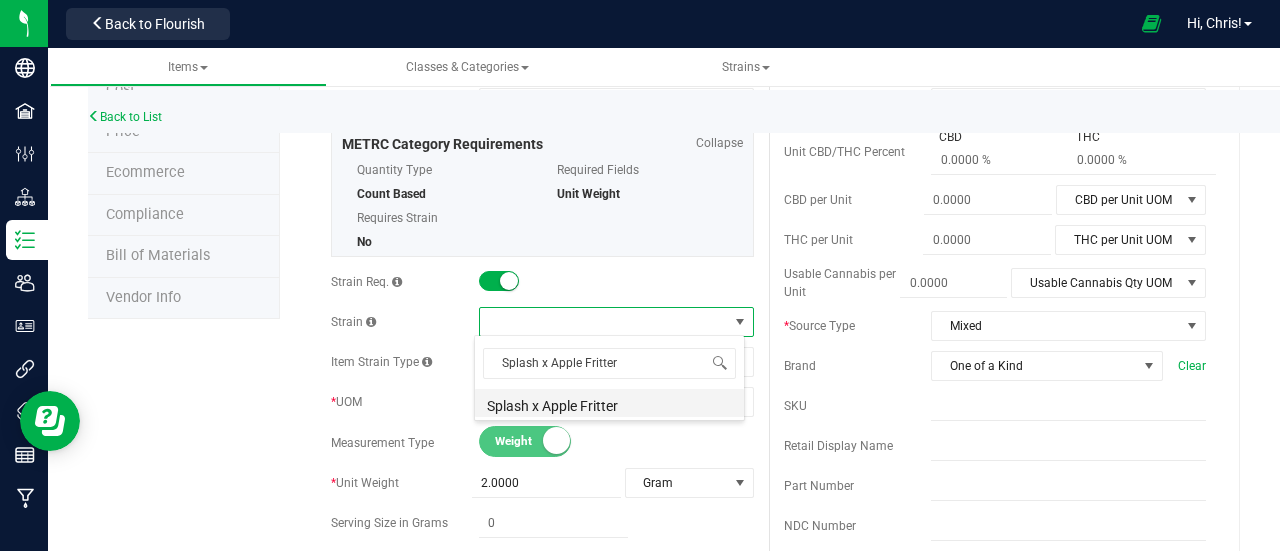 click on "Splash x Apple Fritter" at bounding box center (609, 403) 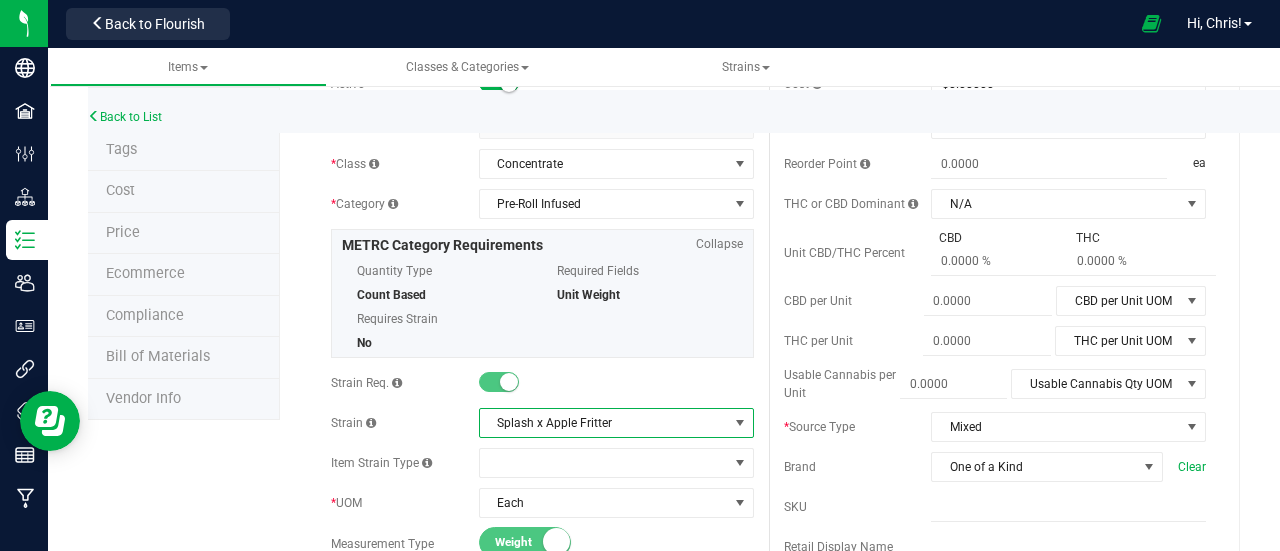 scroll, scrollTop: 0, scrollLeft: 0, axis: both 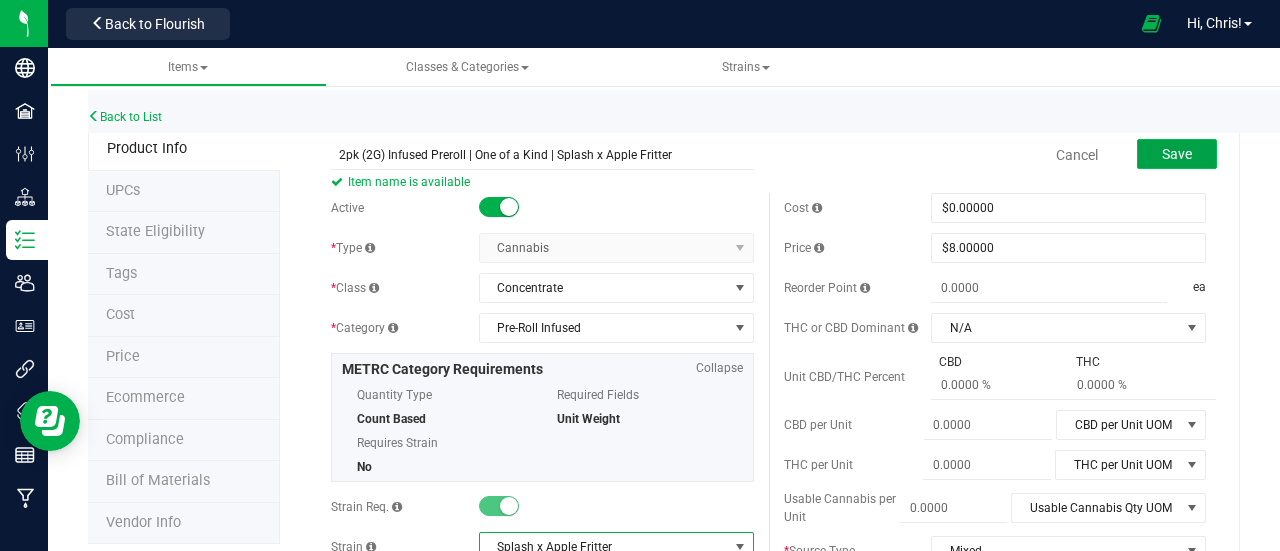 click on "Save" at bounding box center (1177, 154) 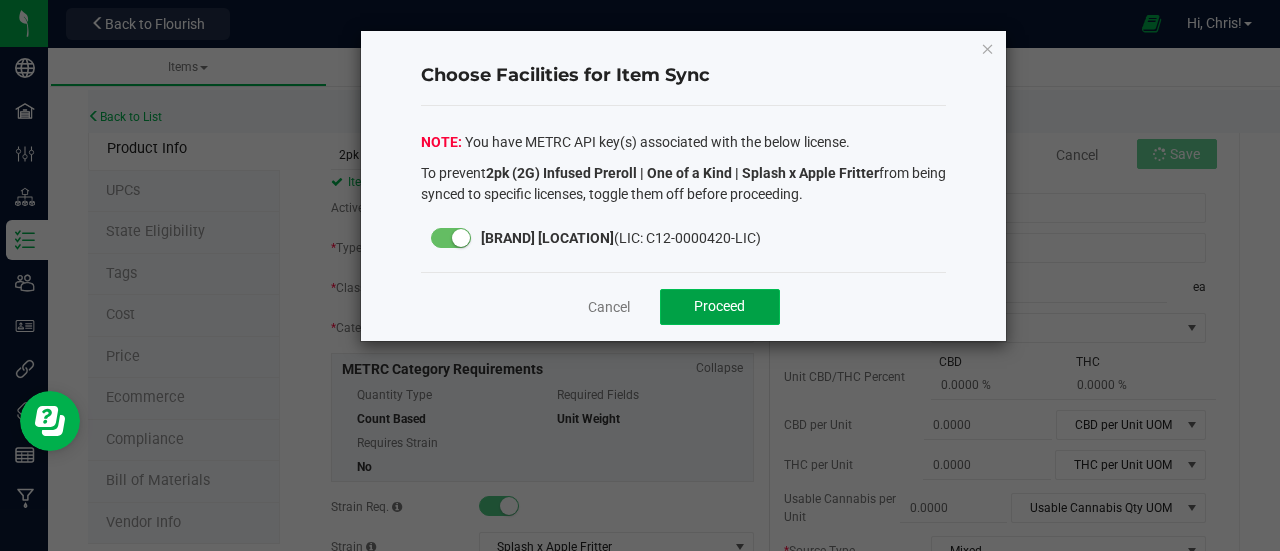 click on "Proceed" 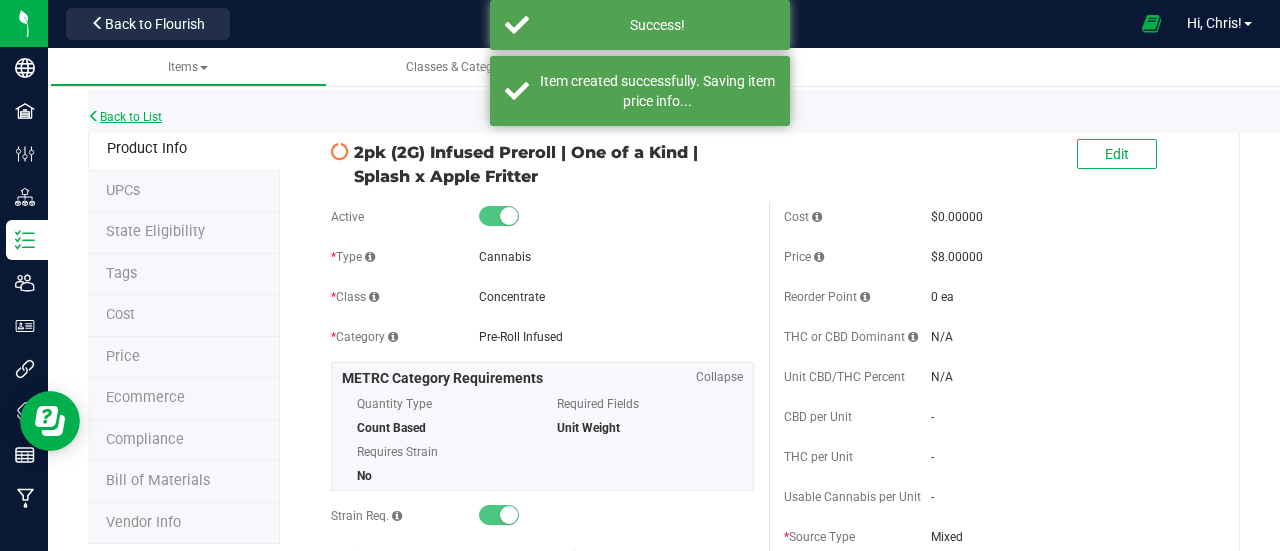 click on "Back to List" at bounding box center (125, 117) 